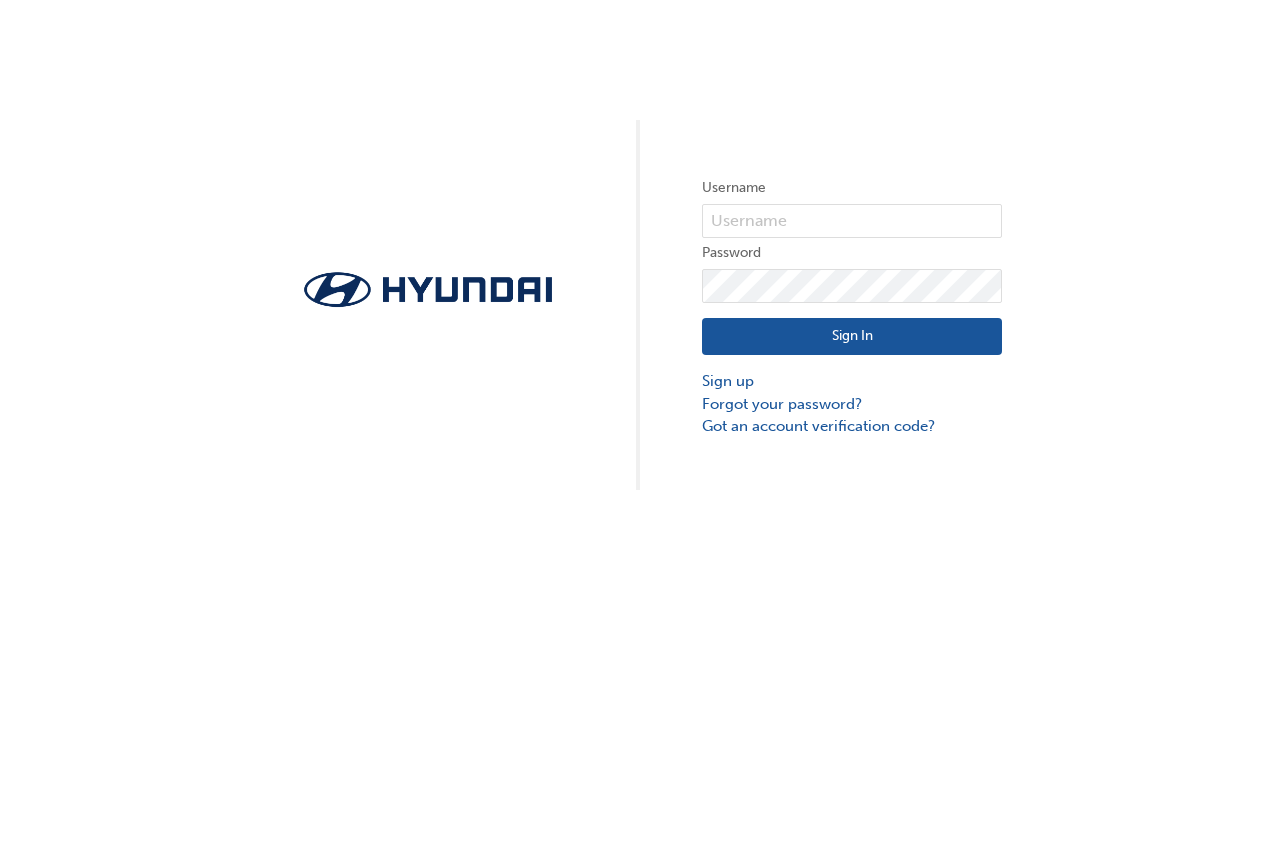 scroll, scrollTop: 0, scrollLeft: 0, axis: both 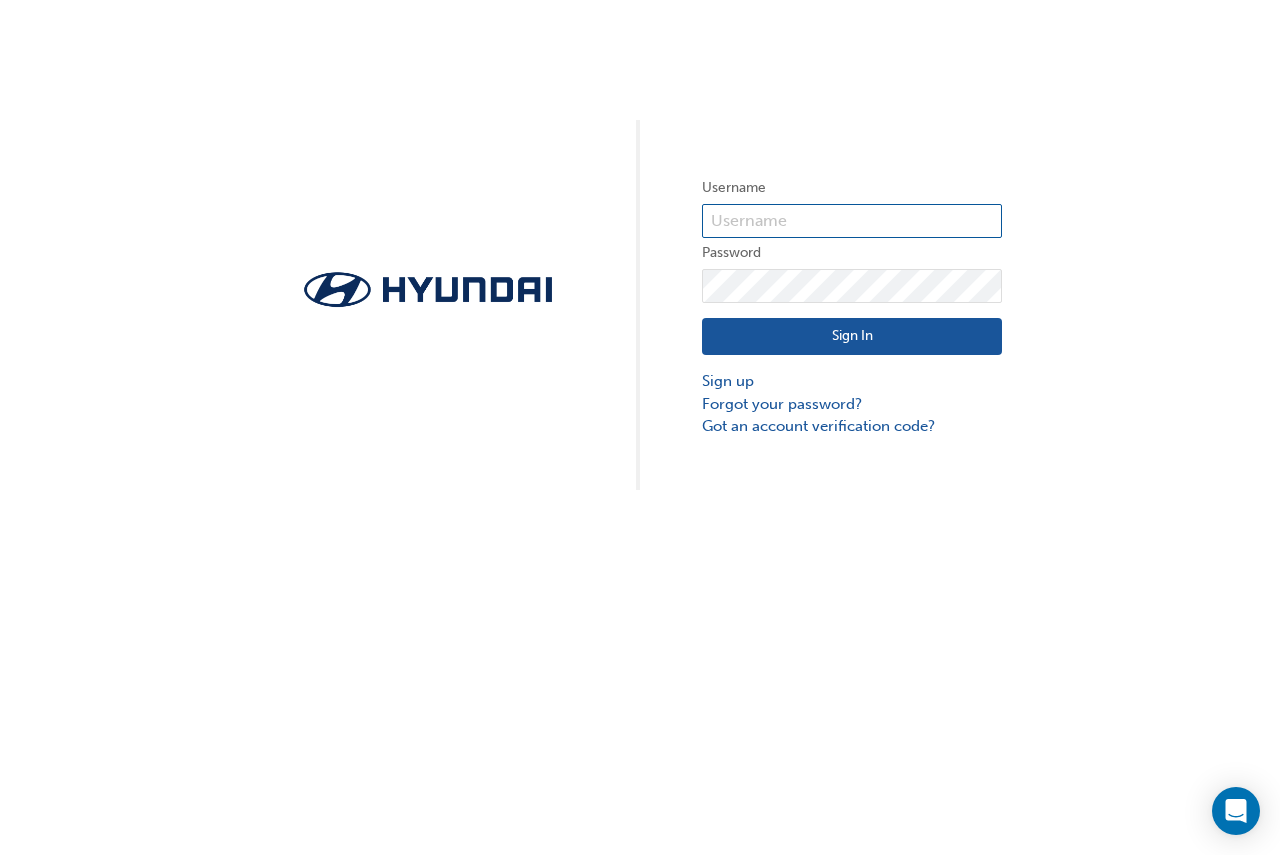 type on "17661" 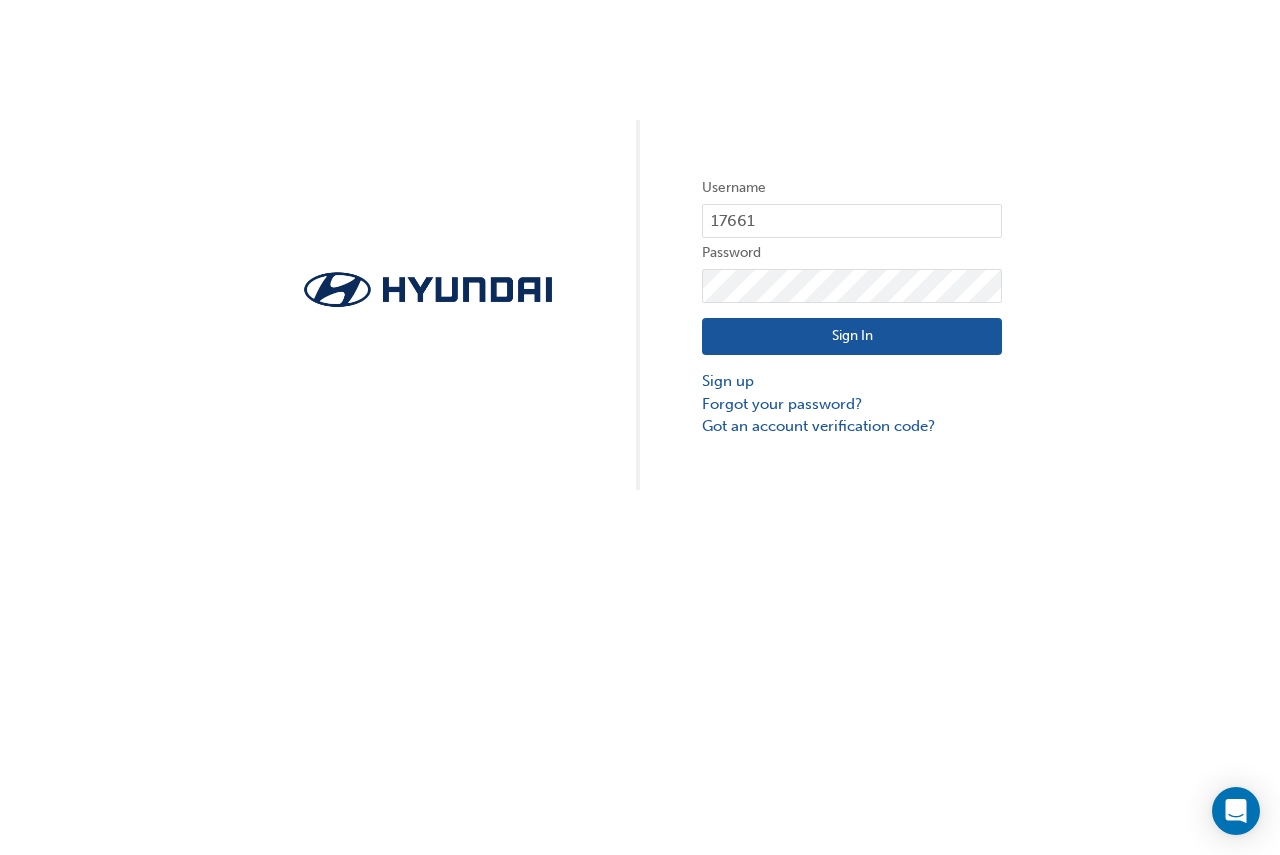 click on "Sign In" at bounding box center [852, 337] 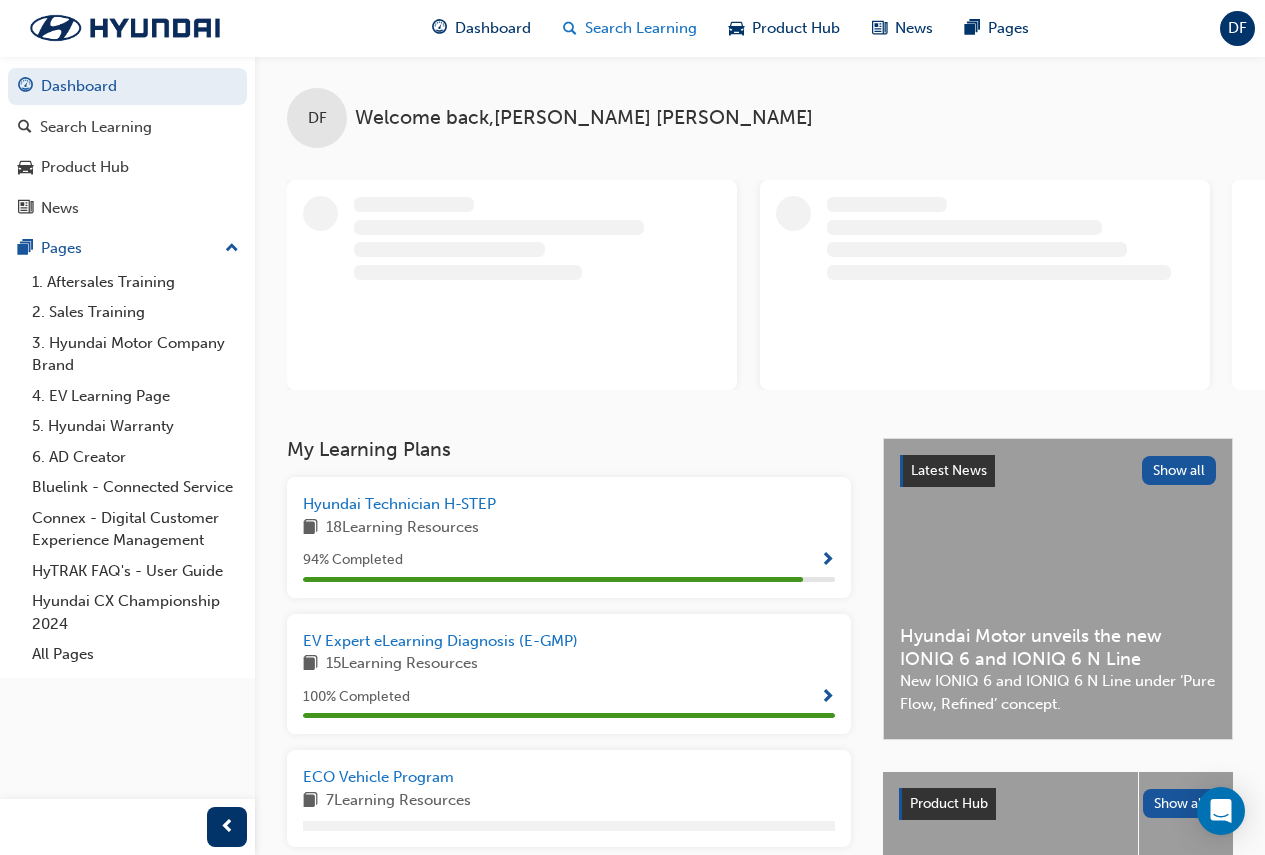 click on "Search Learning" at bounding box center [641, 28] 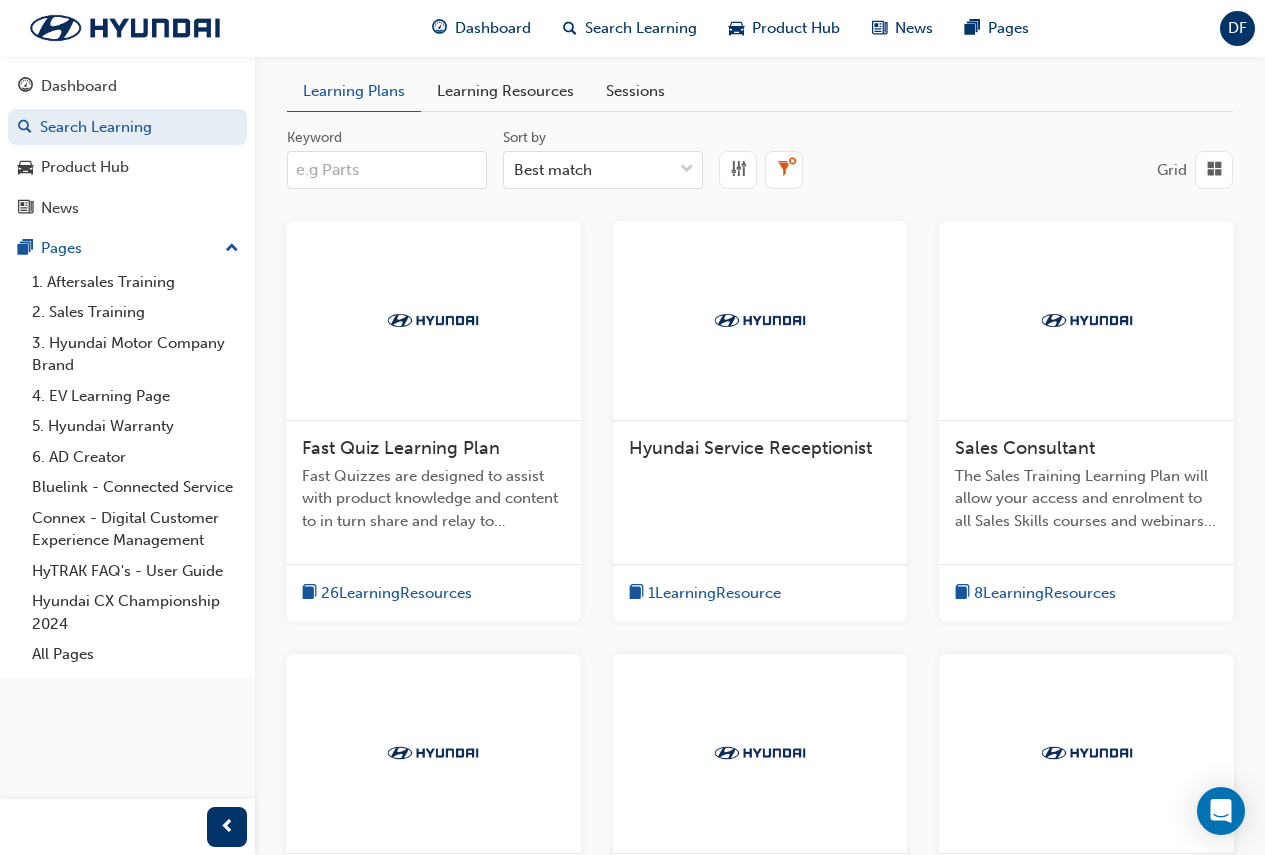 click on "Keyword" at bounding box center (387, 170) 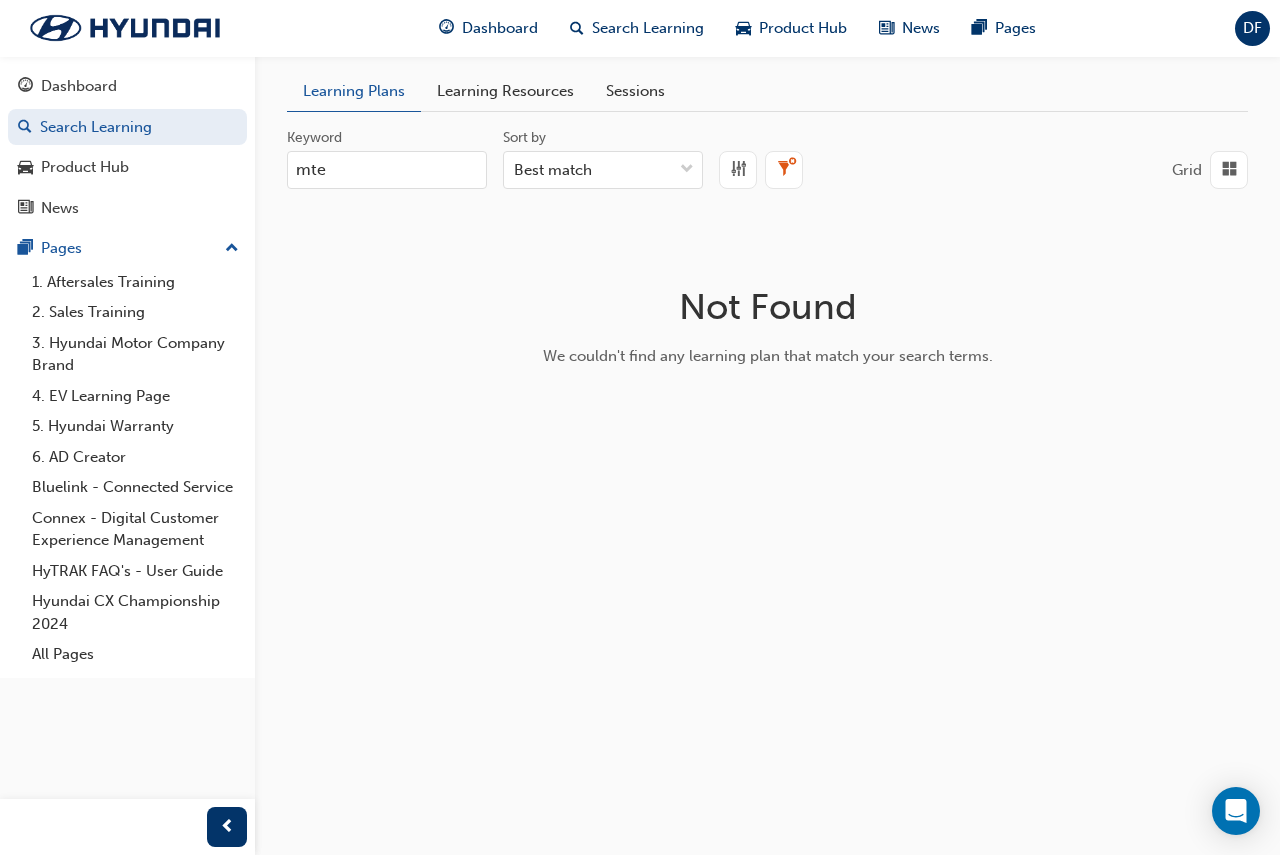type on "mte" 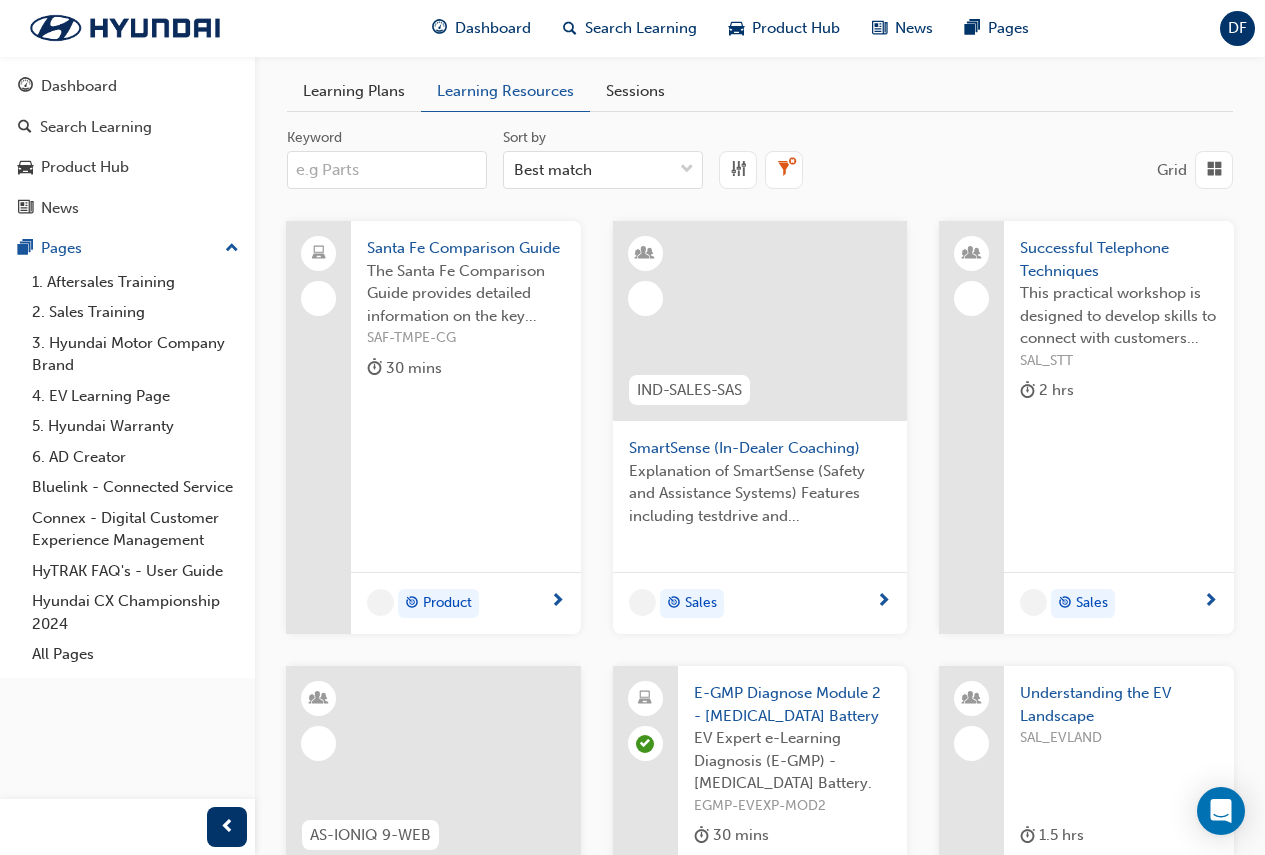 click on "Keyword" at bounding box center [387, 170] 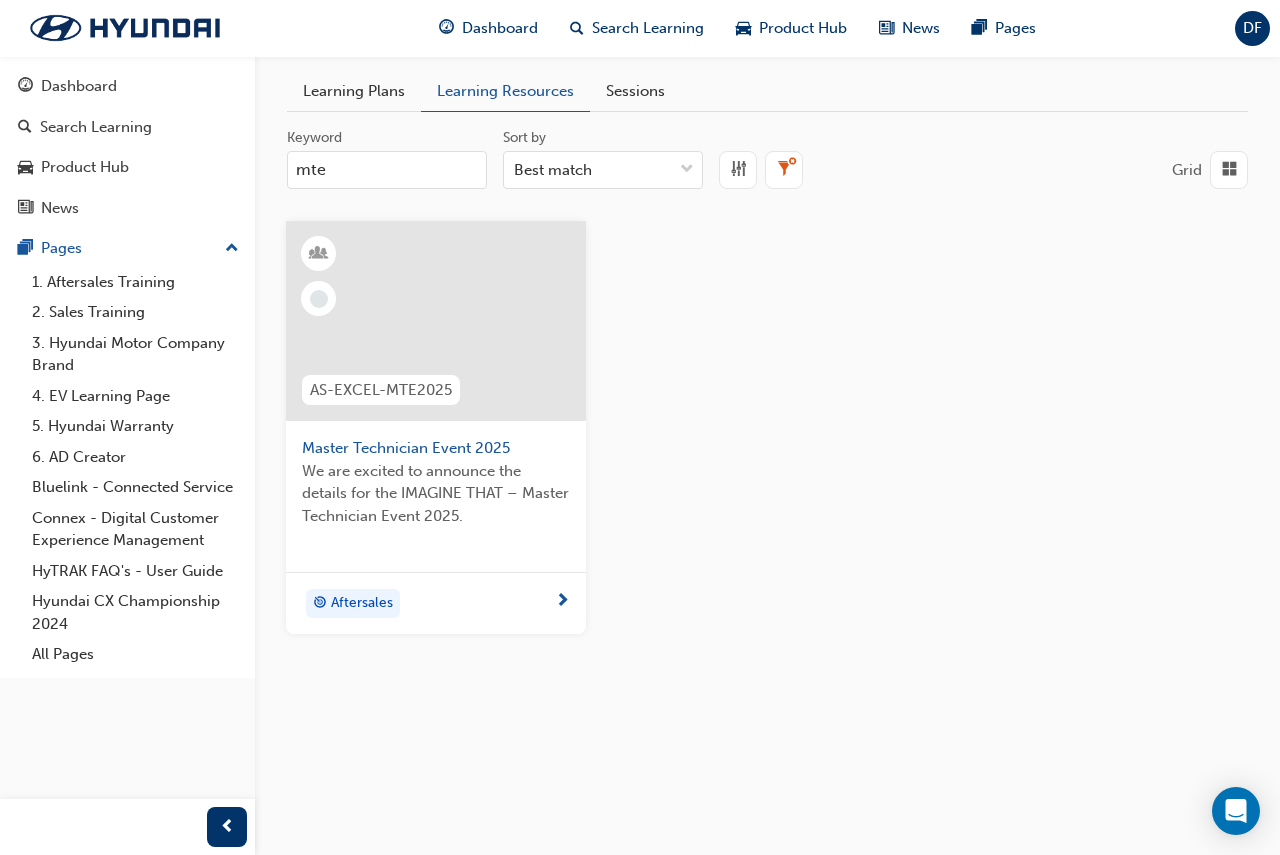 type on "mte" 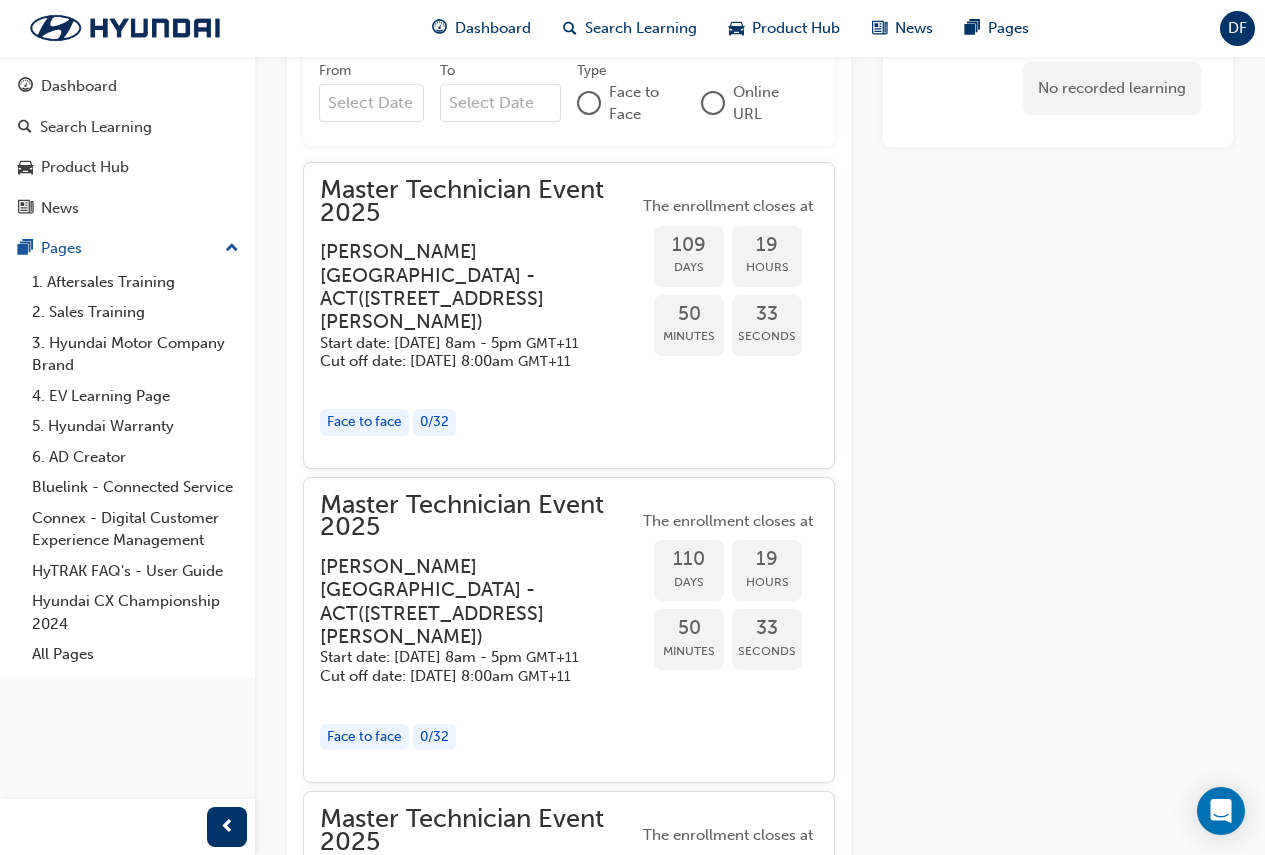scroll, scrollTop: 2100, scrollLeft: 0, axis: vertical 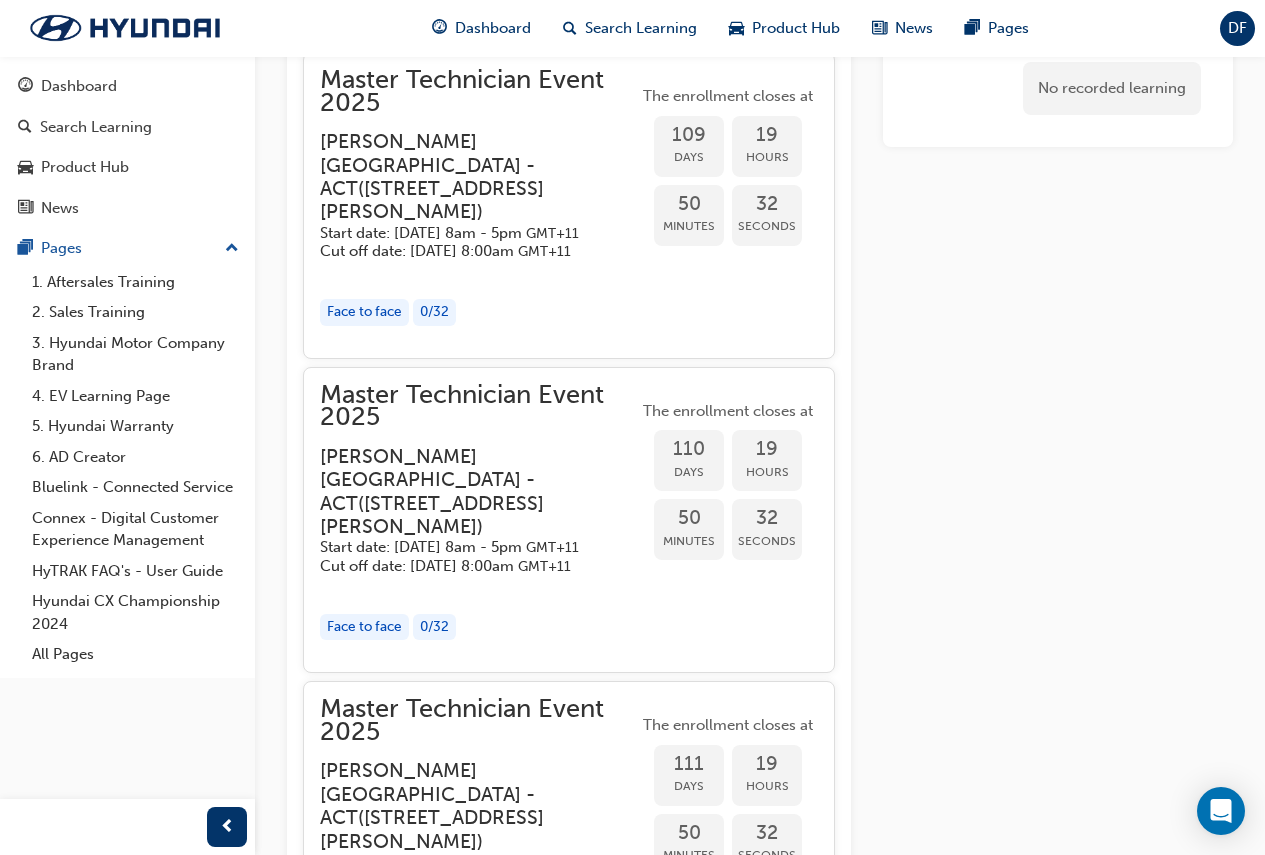 click on "Title" at bounding box center [440, -84] 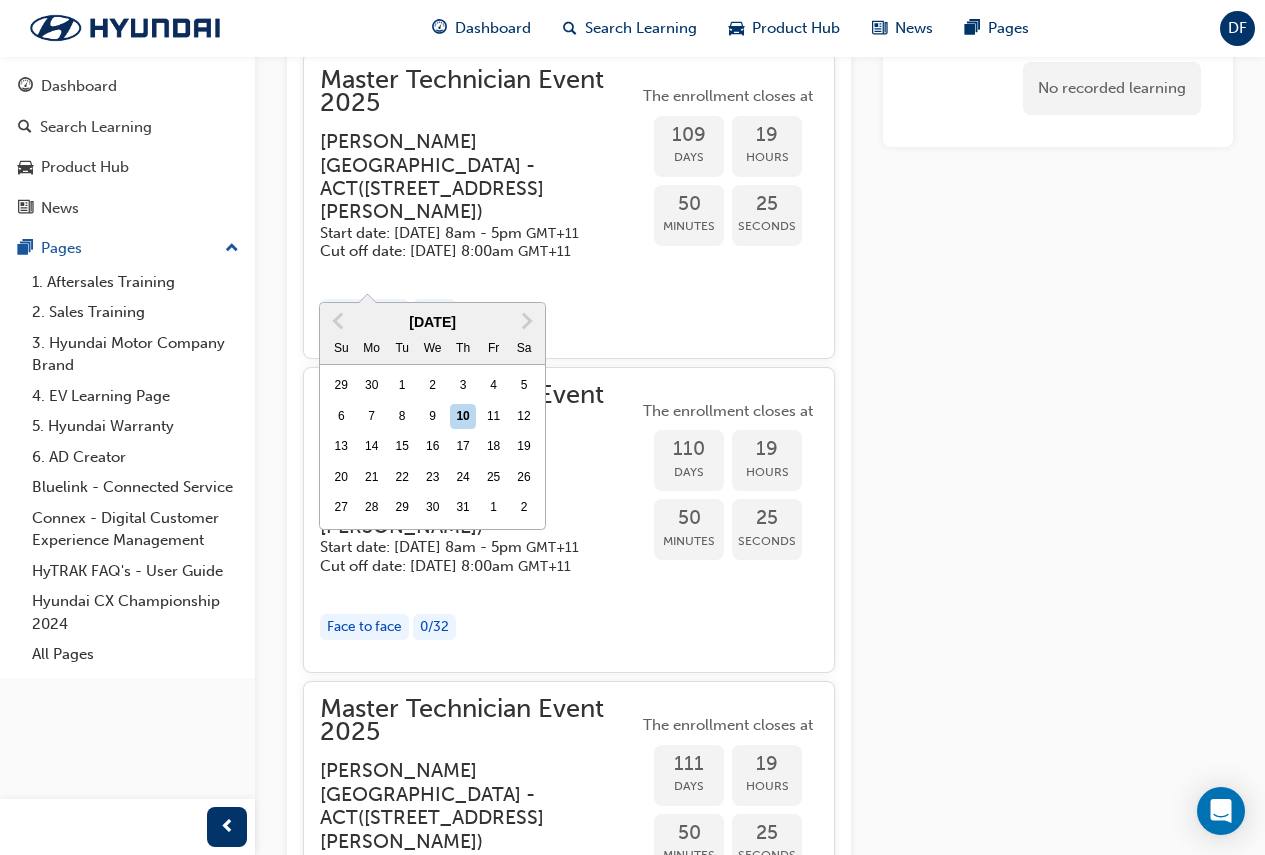 click on "From Previous Month Next Month [DATE] Su Mo Tu We Th Fr Sa 29 30 1 2 3 4 5 6 7 8 9 10 11 12 13 14 15 16 17 18 19 20 21 22 23 24 25 26 27 28 29 30 31 1 2" at bounding box center (371, -7) 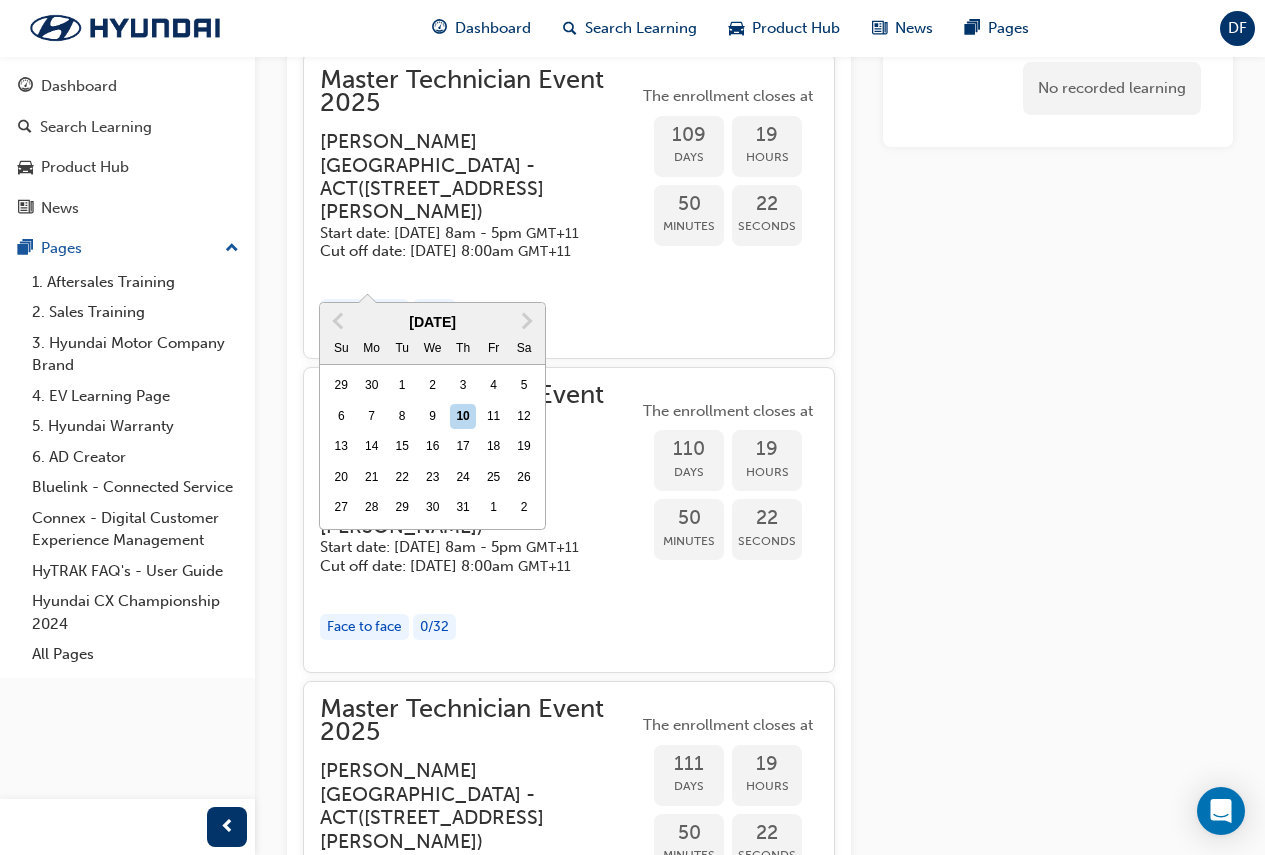 click on "The enrollment closes at 109 Days 19 Hours 50 Minutes 22 Seconds" at bounding box center (728, 205) 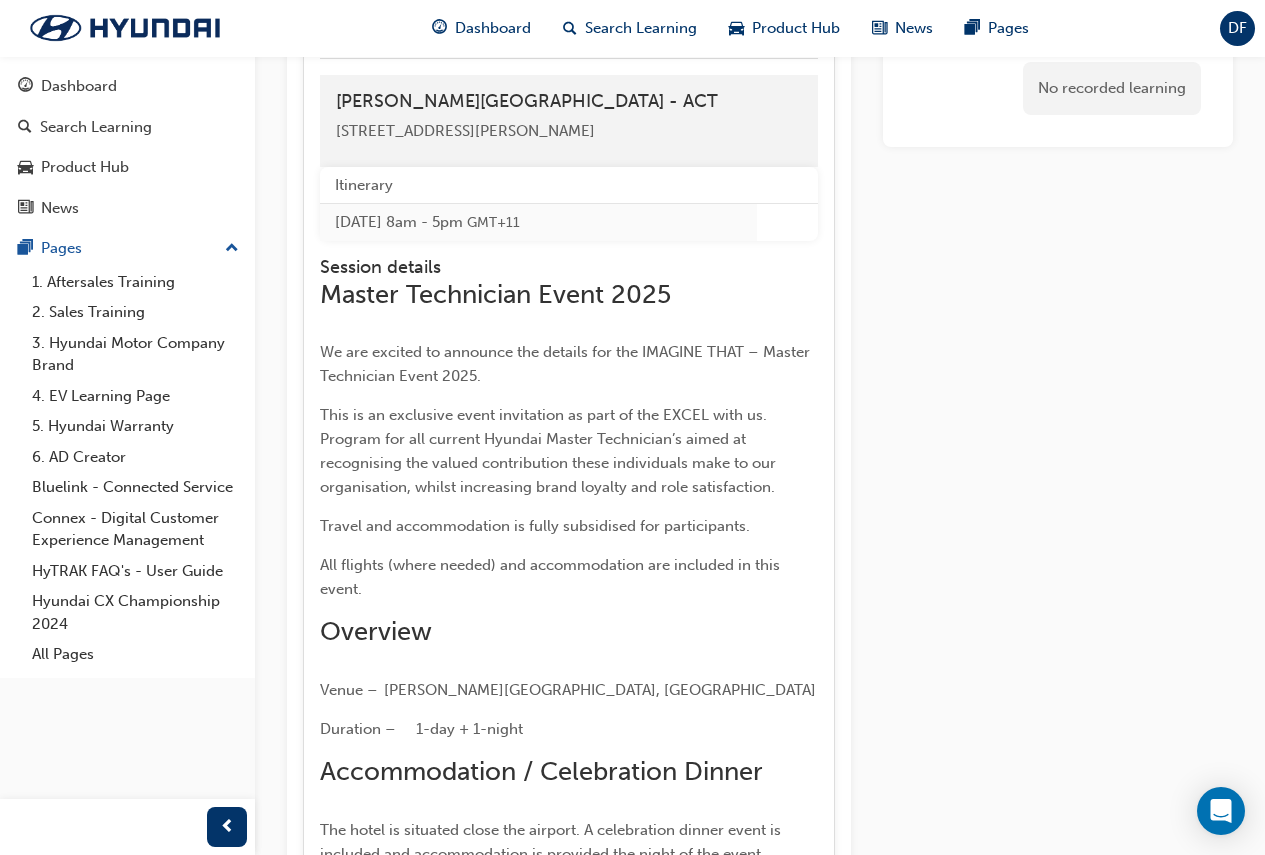 scroll, scrollTop: 2300, scrollLeft: 0, axis: vertical 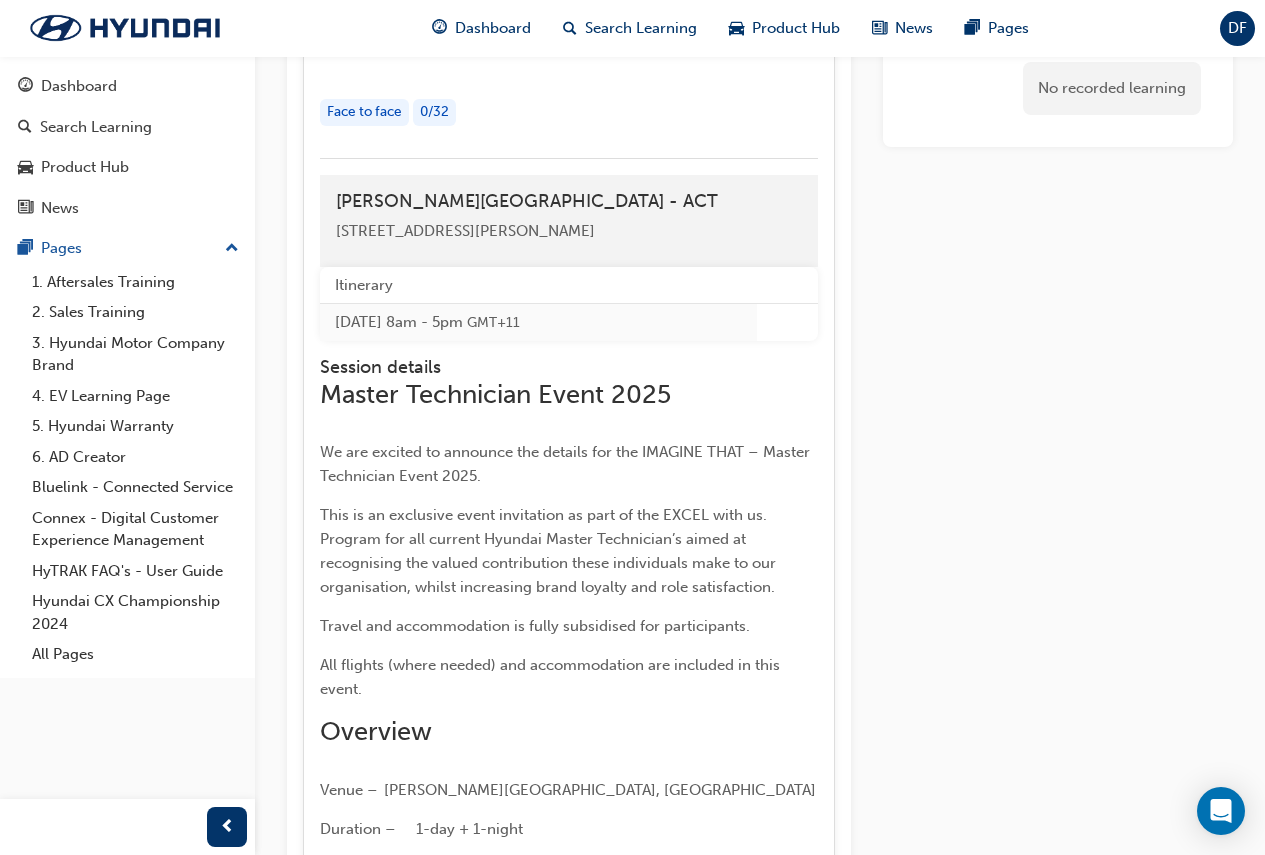 click on "[PERSON_NAME][GEOGRAPHIC_DATA] - [GEOGRAPHIC_DATA]  ( [STREET_ADDRESS][PERSON_NAME] )" at bounding box center (463, -23) 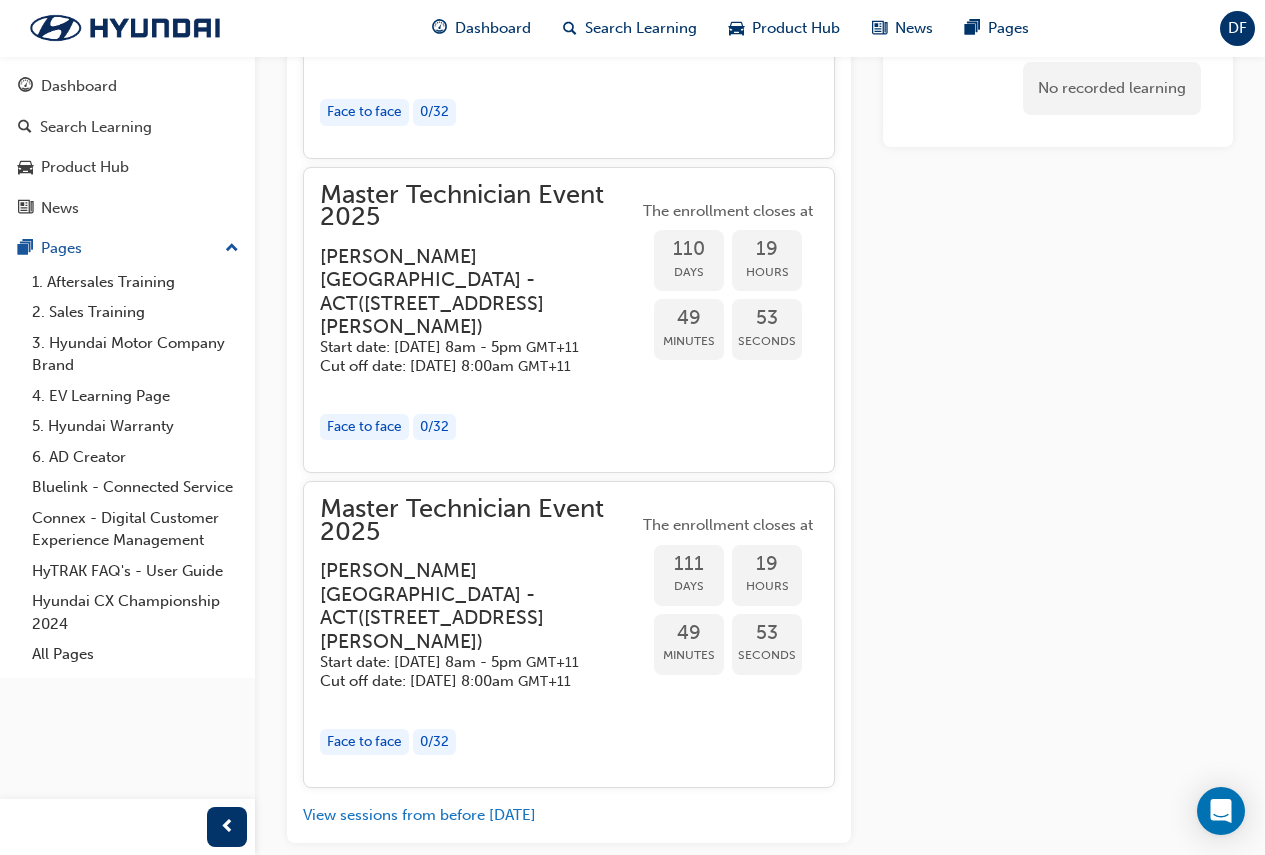 click on "Face to face" at bounding box center [364, 112] 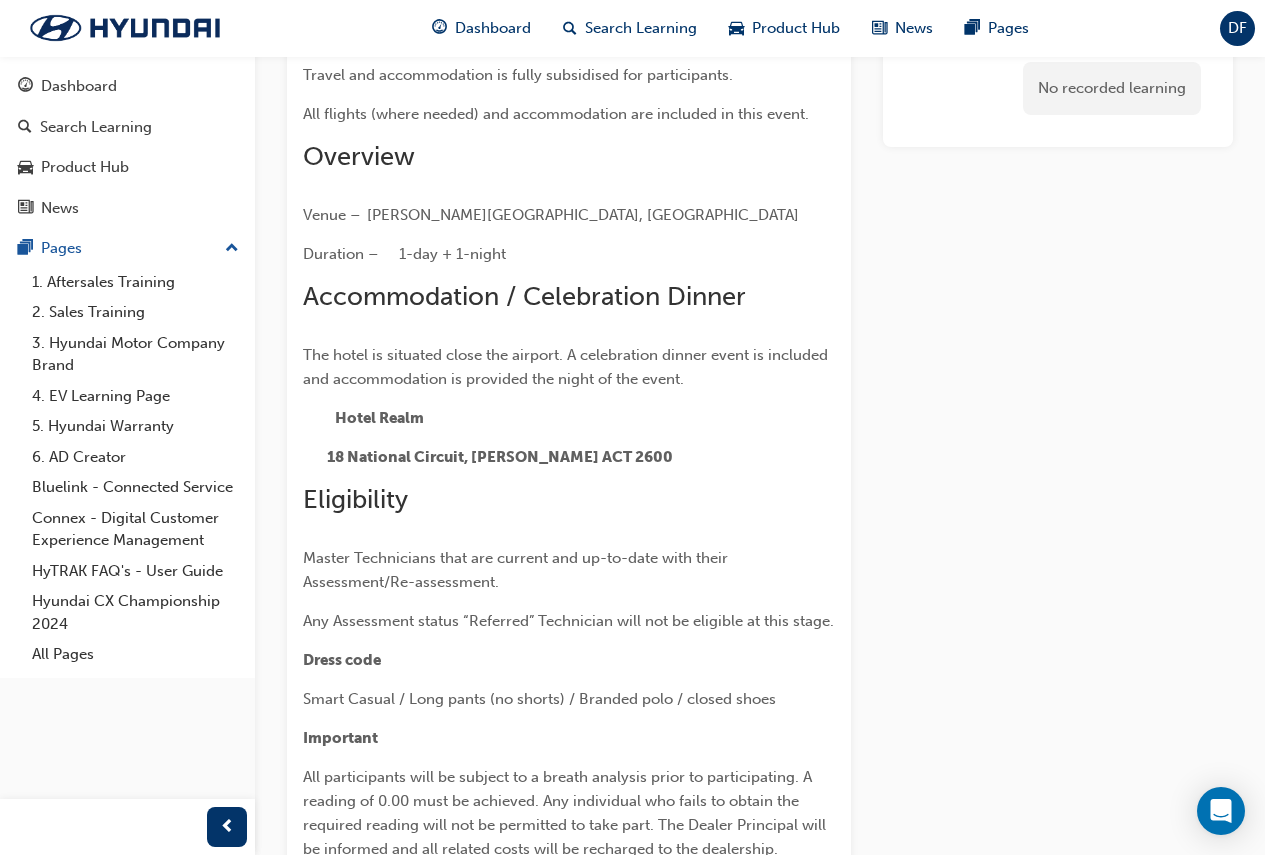 scroll, scrollTop: 0, scrollLeft: 0, axis: both 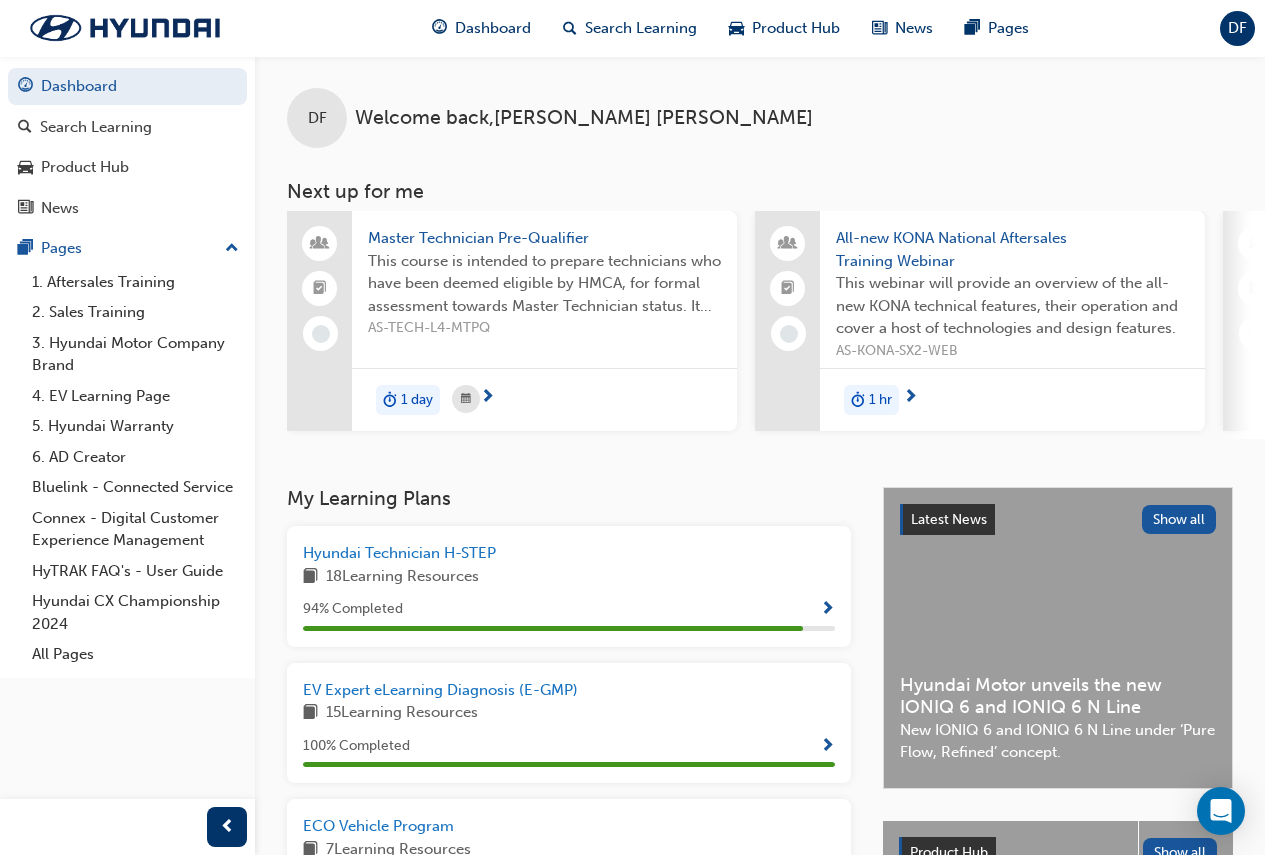click on "DF" at bounding box center (1237, 28) 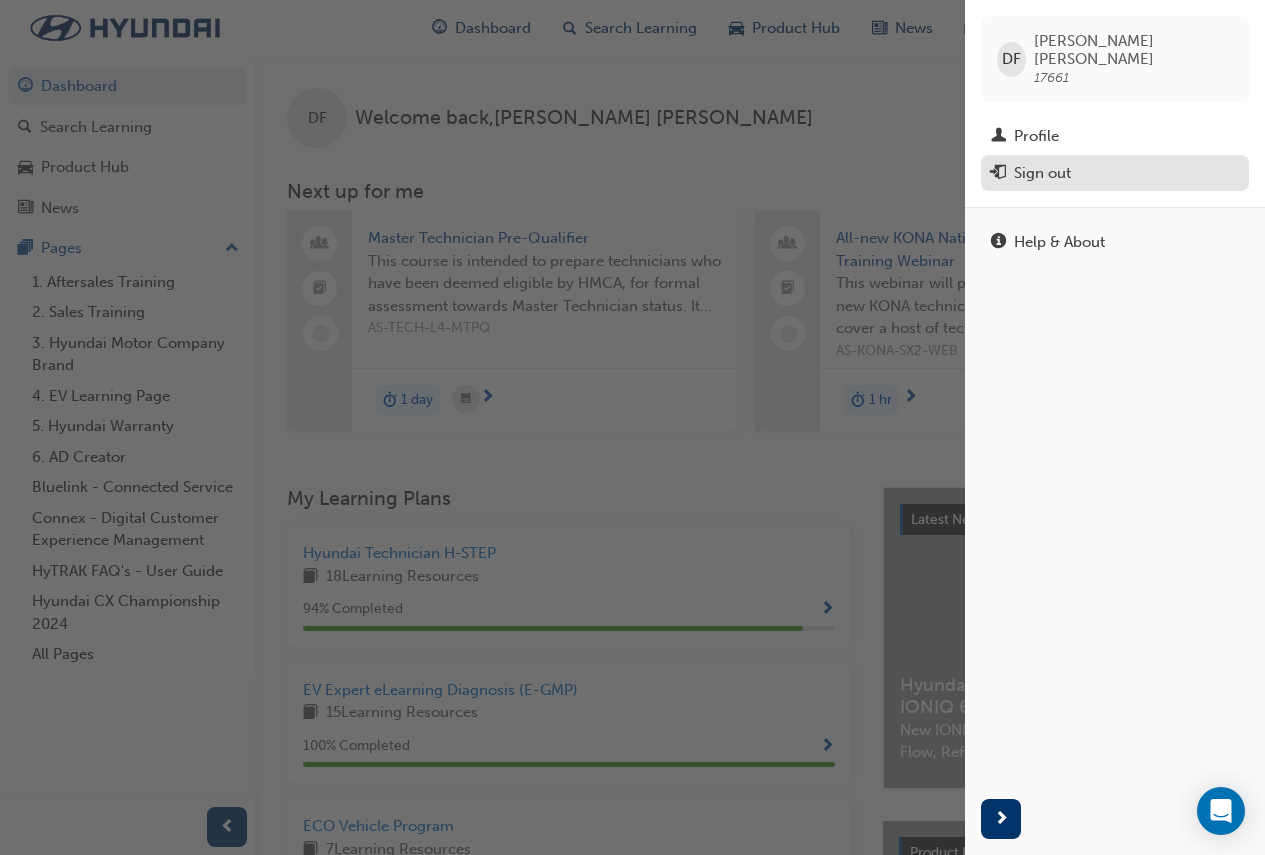 click on "Sign out" at bounding box center (1042, 173) 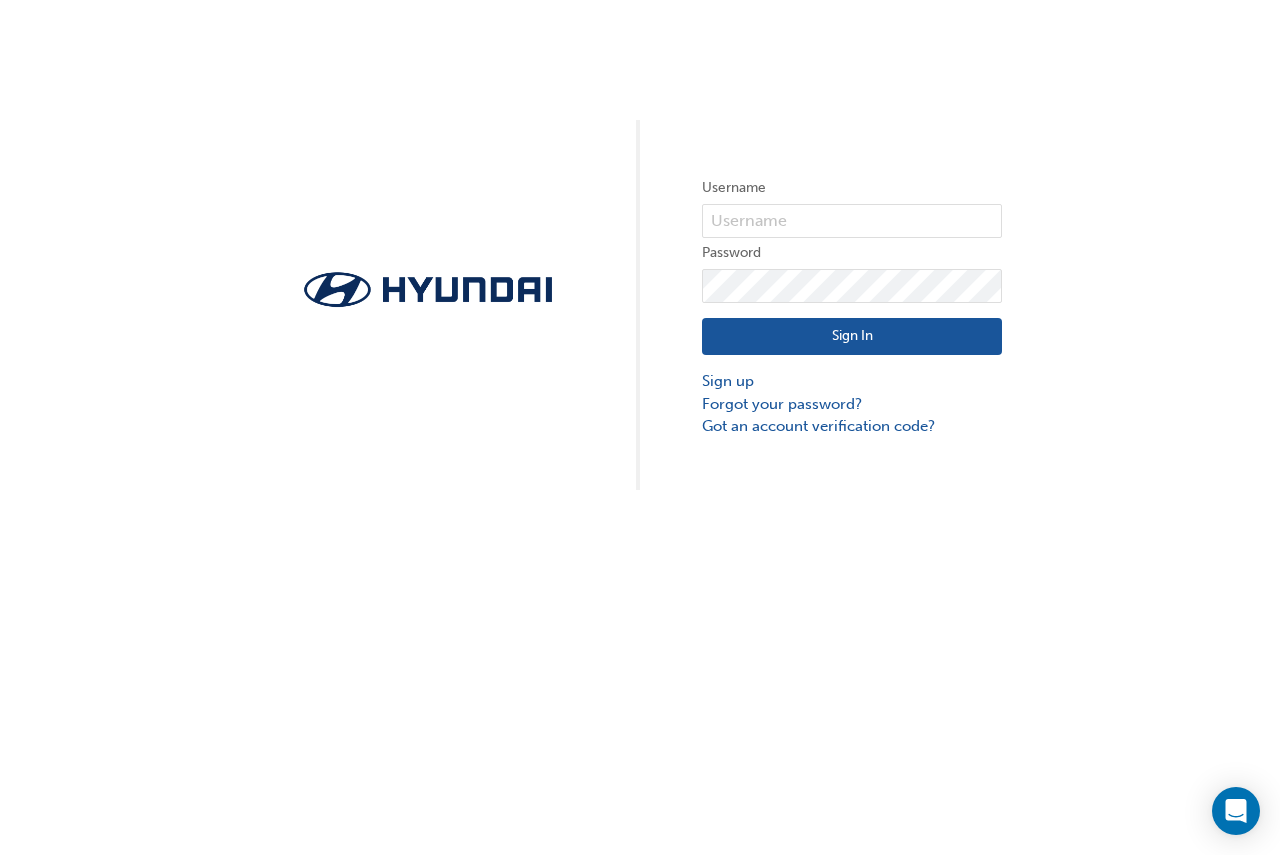 scroll, scrollTop: 0, scrollLeft: 0, axis: both 